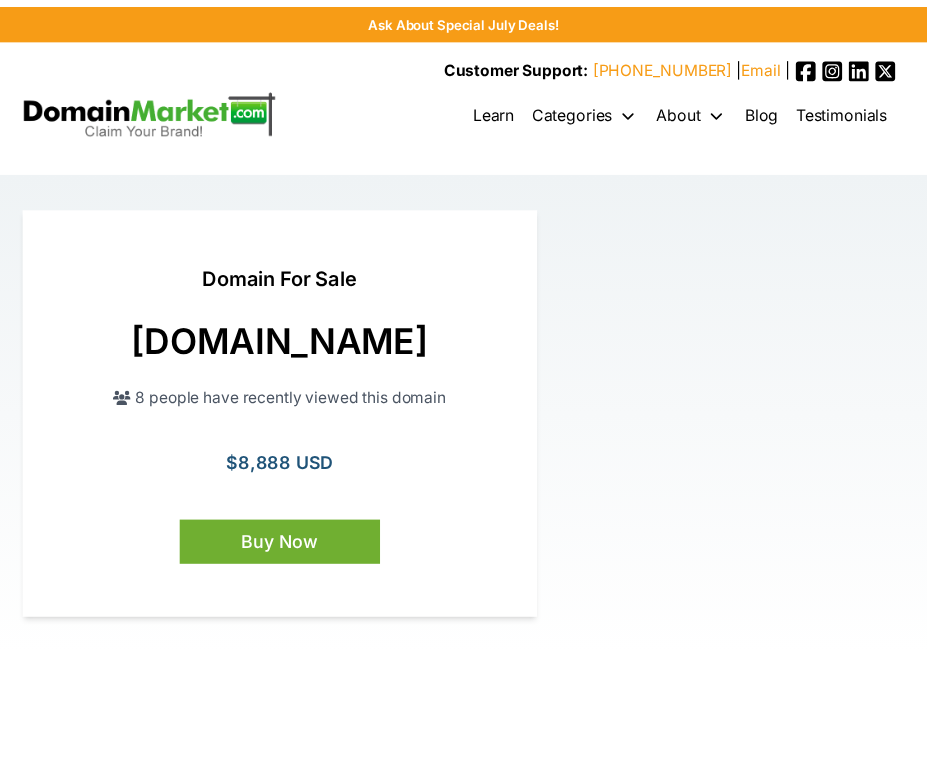 scroll, scrollTop: 0, scrollLeft: 0, axis: both 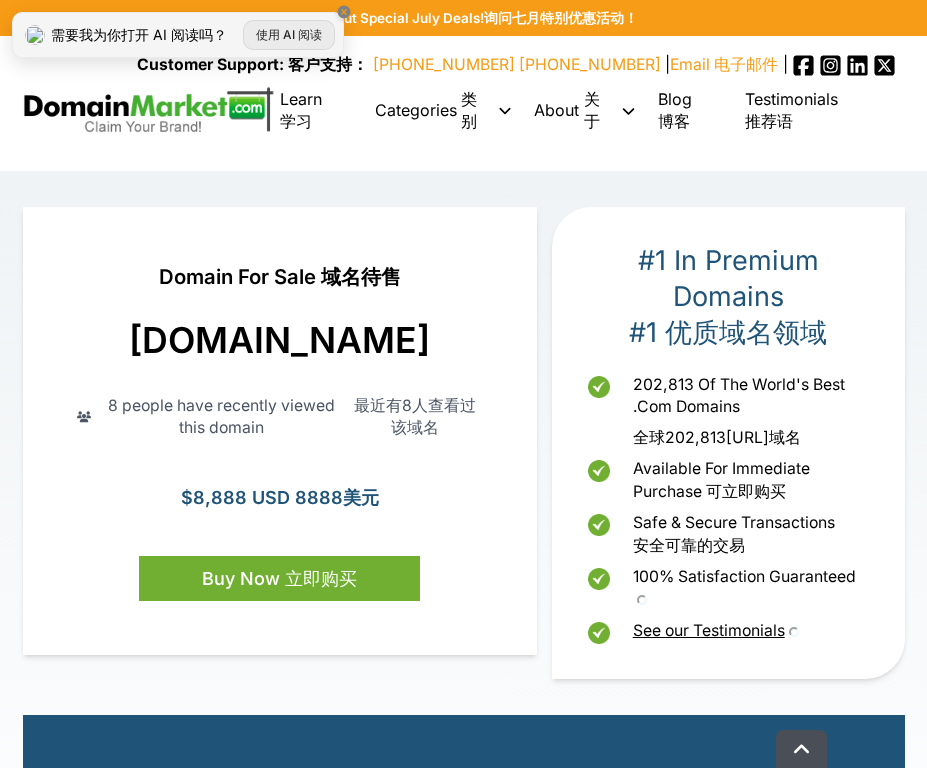 click on "使用 AI 阅读" at bounding box center [289, 35] 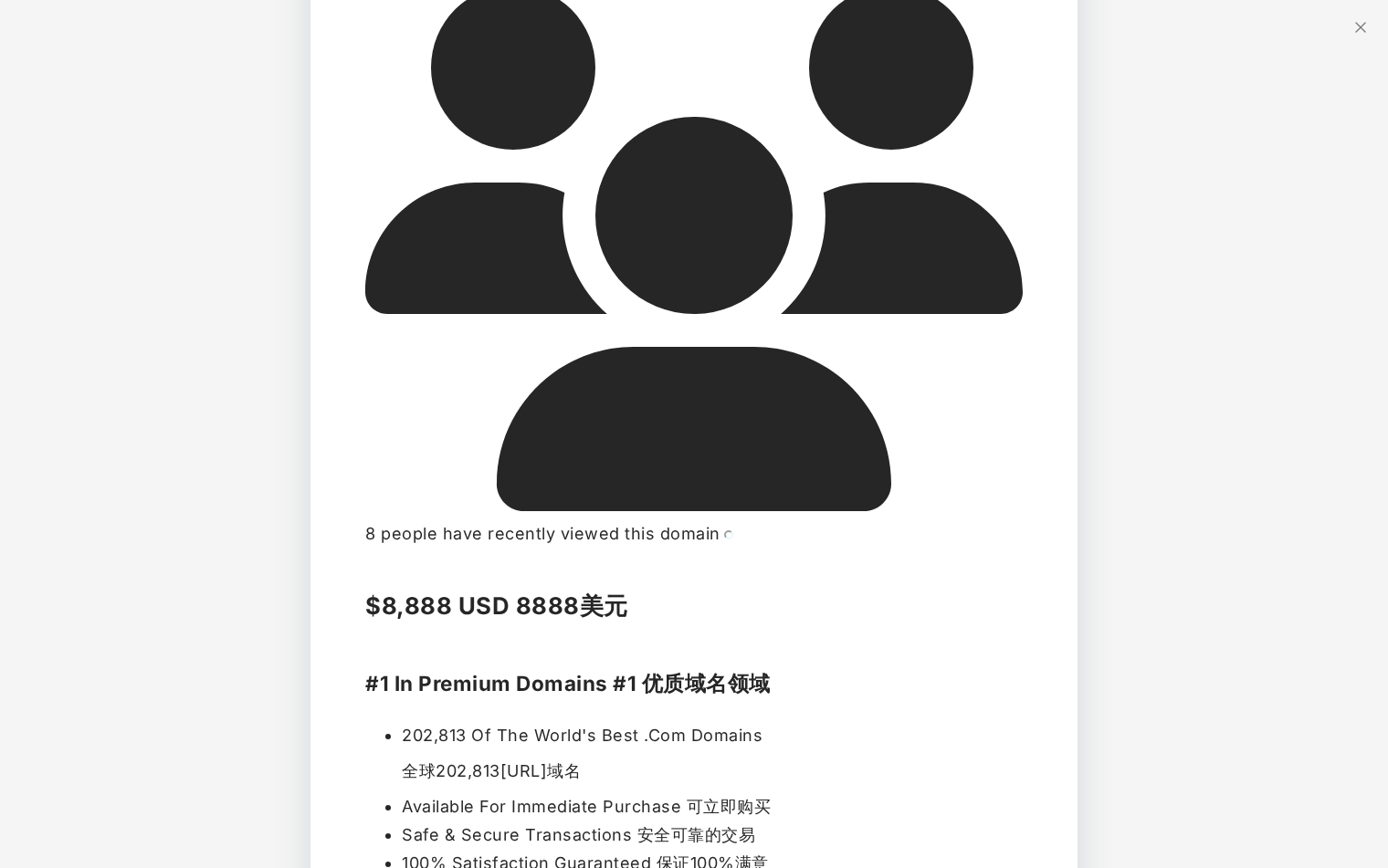 scroll, scrollTop: 821, scrollLeft: 0, axis: vertical 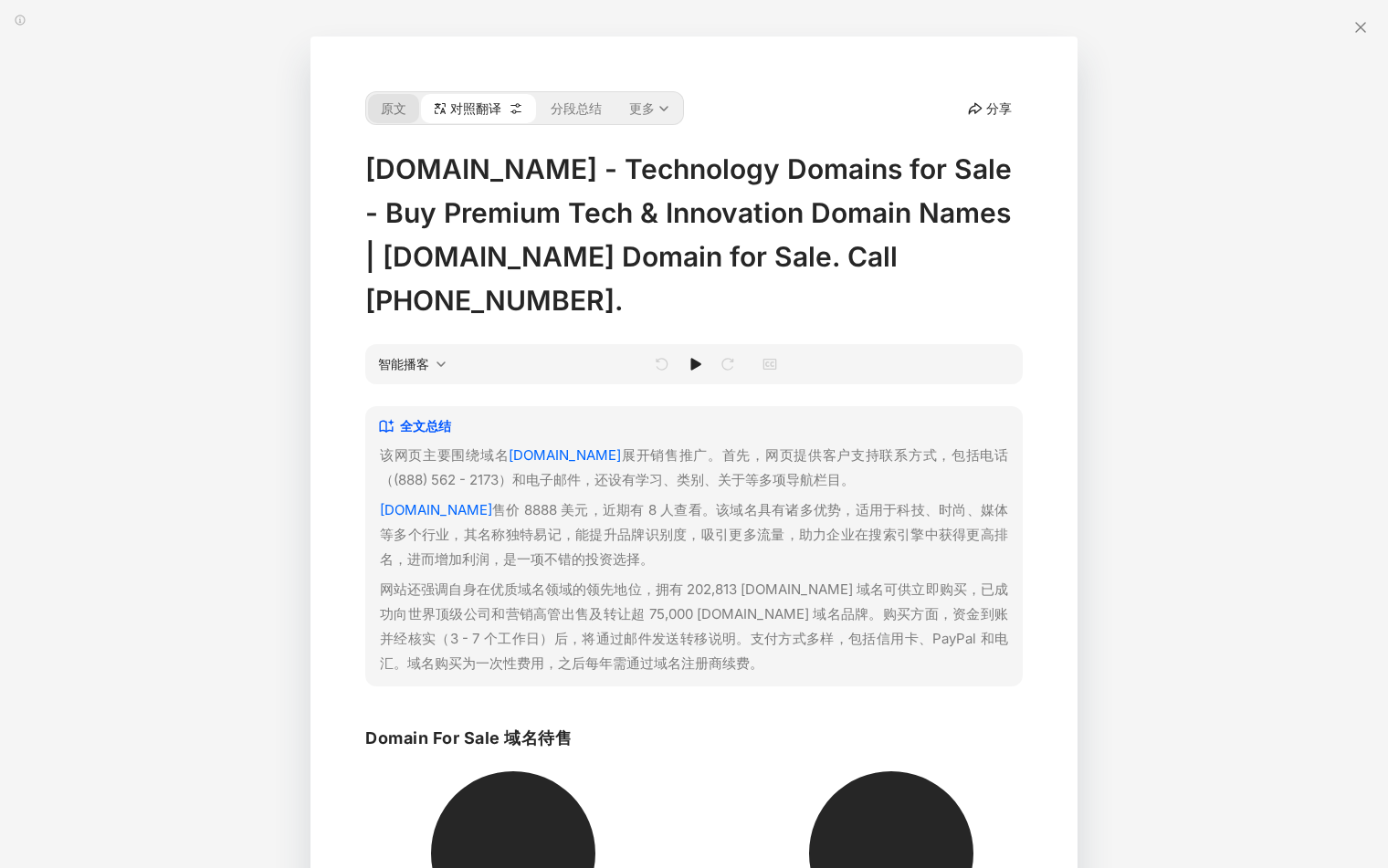 click on "原文" at bounding box center (394, 109) 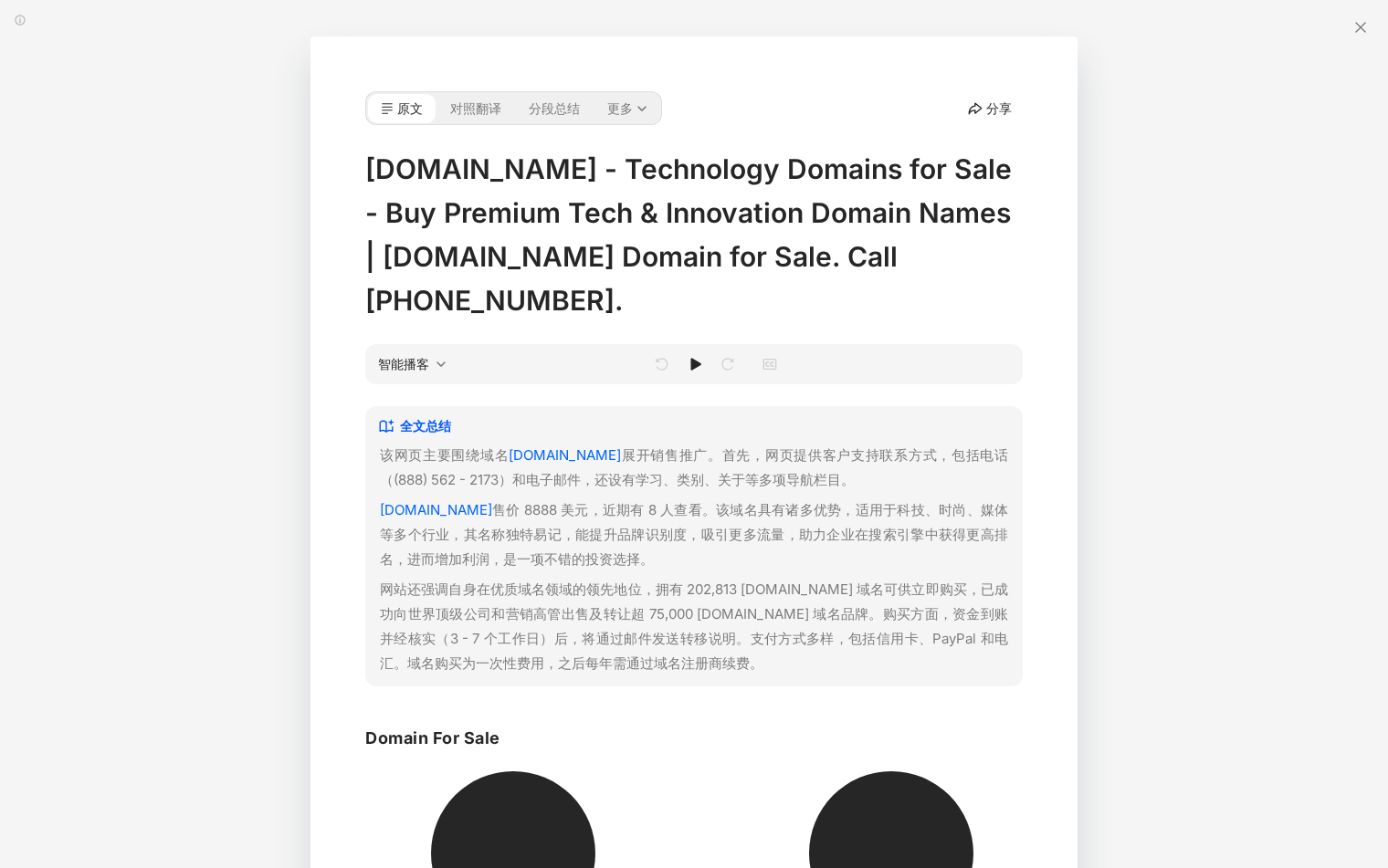 click on "原文 对照翻译 分段总结 更多 分享 ShadesOfTheFuture.com - Technology Domains for Sale - Buy Premium Tech & Innovation Domain Names | DomainMarket.com Domain for Sale. Call 888-694-6735. 原文地址：https://www.domainmarket.com/buynow/shadesofthefuture.com 智能播客 1x 全文总结 该网页主要围绕域名 ShadesOfTheFuture.com 展开销售推广。首先，网页提供客户支持联系方式，包括电话（(888) 562 - 2173）和电子邮件，还设有学习、类别、关于等多项导航栏目。
ShadesOfTheFuture.com 售价 8888 美元，近期有 8 人查看。该域名具有诸多优势，适用于科技、时尚、媒体等多个行业，其名称独特易记，能提升品牌识别度，吸引更多流量，助力企业在搜索引擎中获得更高排名，进而增加利润，是一项不错的投资选择。
Domain For Sale" at bounding box center [694, 2621] 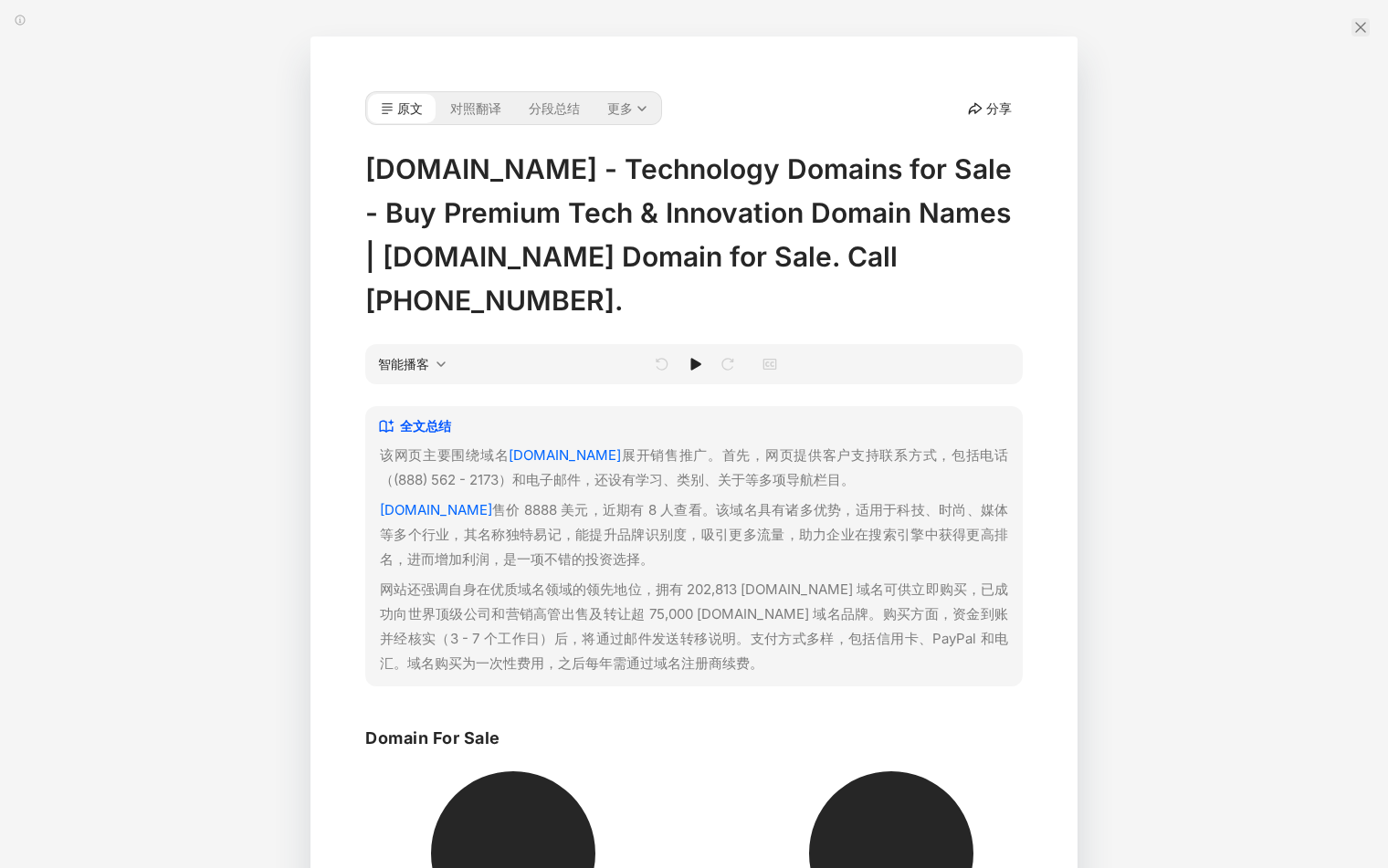 click 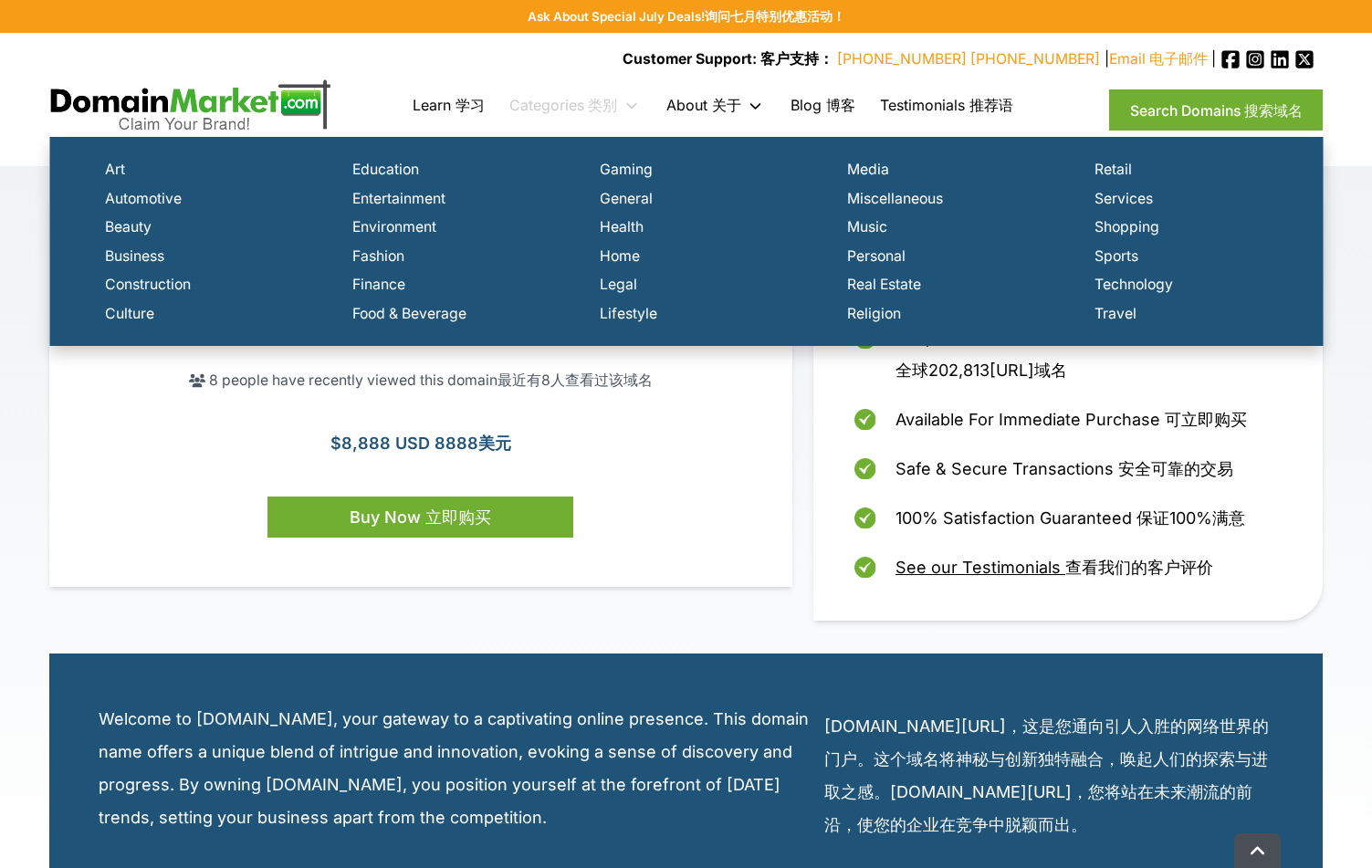 click on "类别" at bounding box center (602, 105) 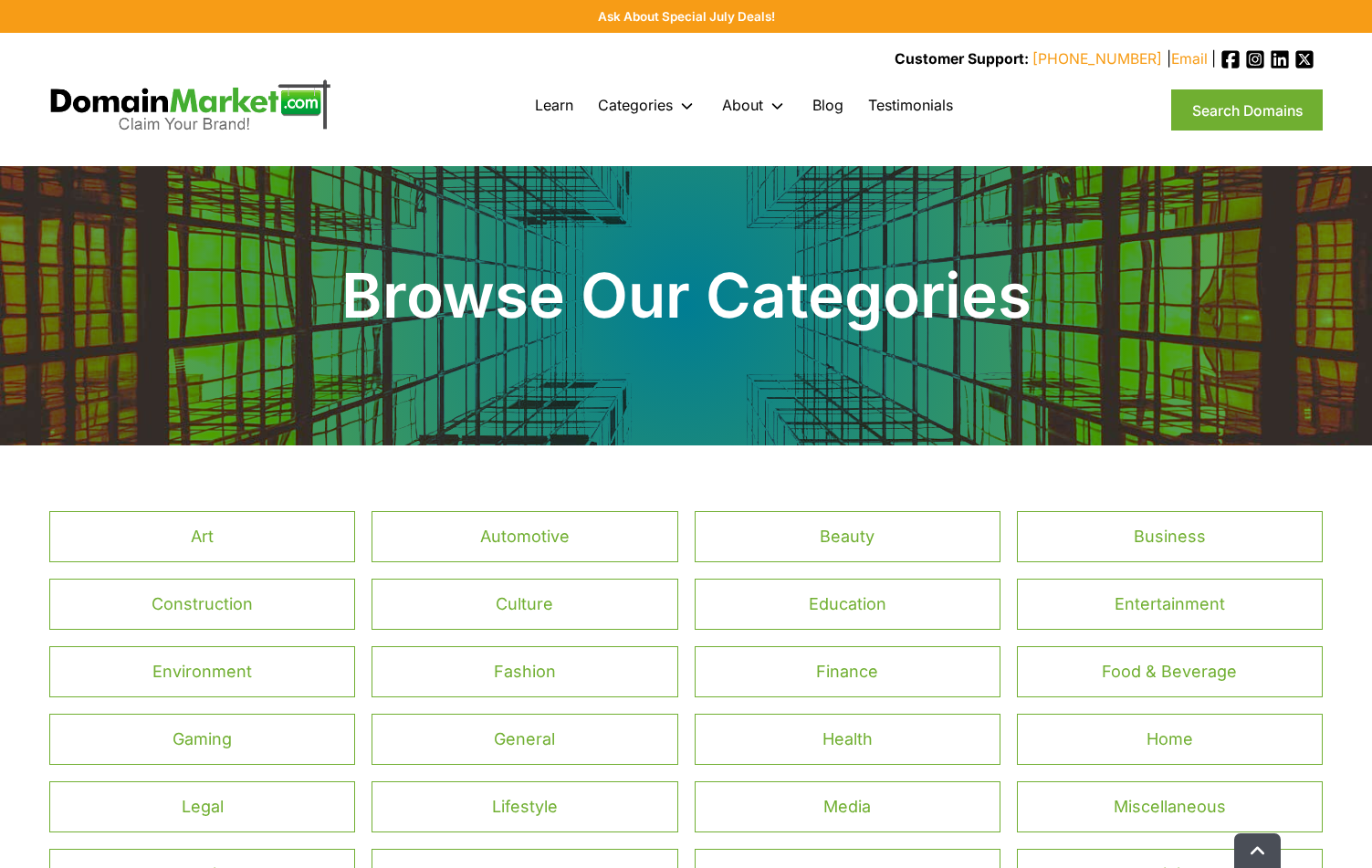 scroll, scrollTop: 0, scrollLeft: 0, axis: both 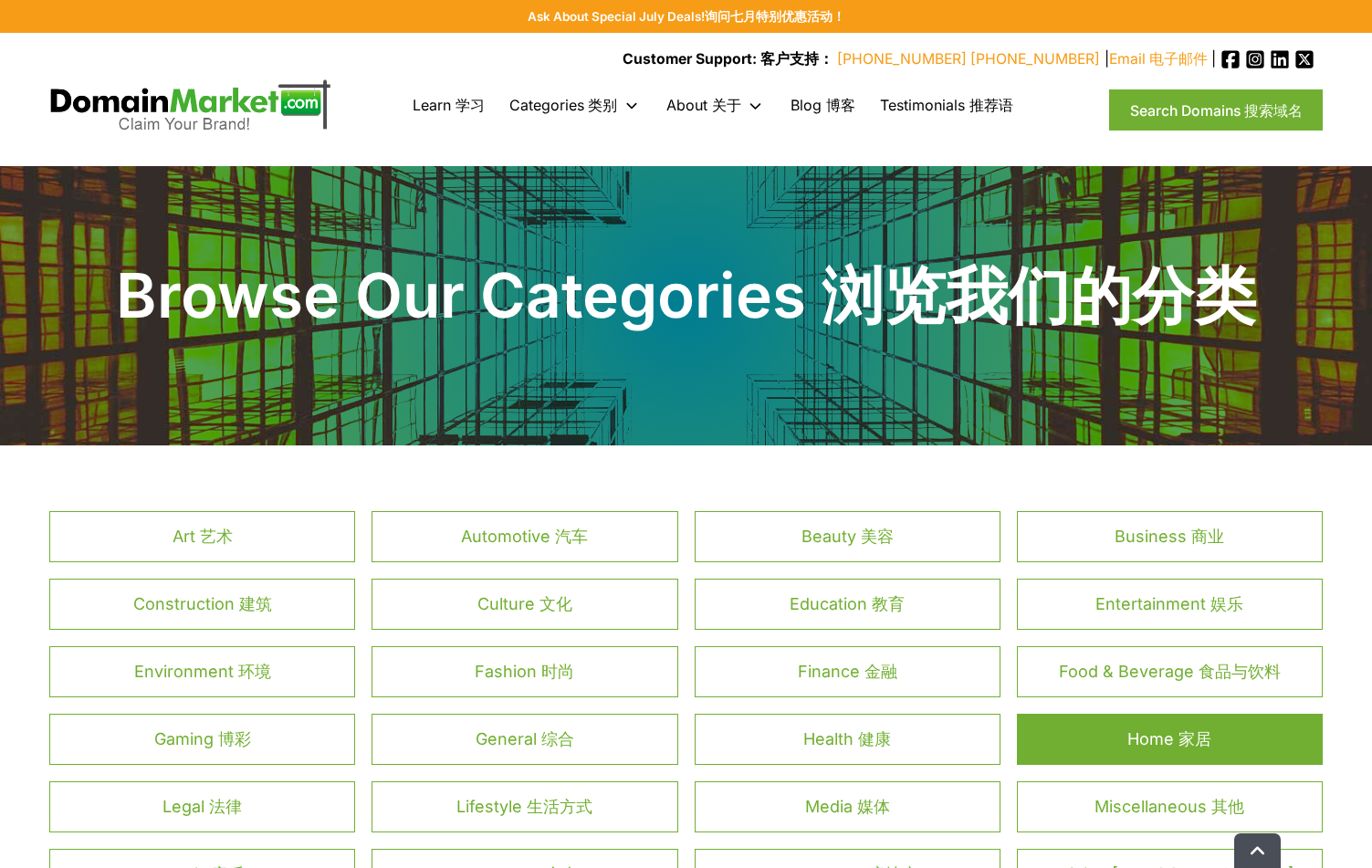 click on "Home
Home
家居" at bounding box center (1169, 739) 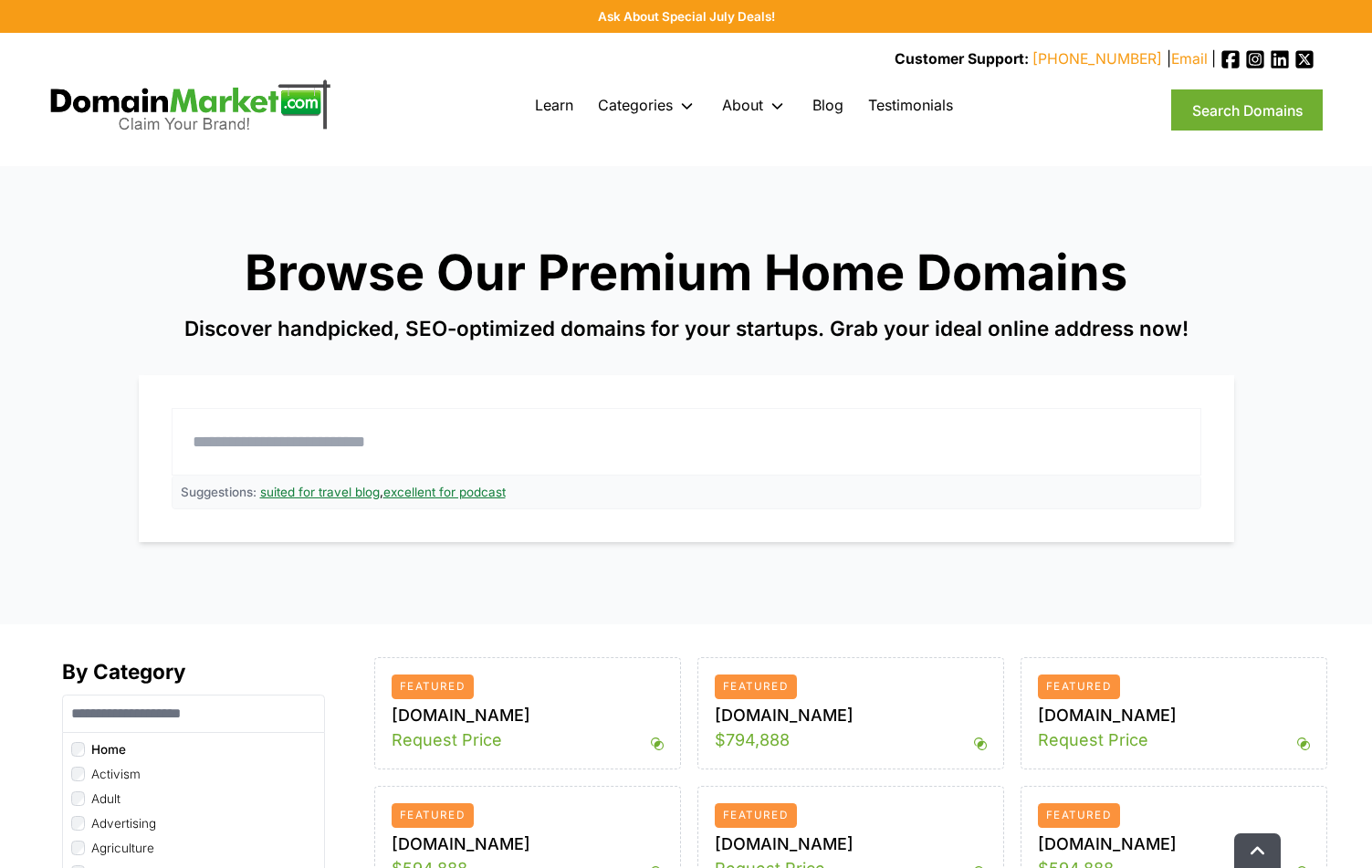 scroll, scrollTop: 0, scrollLeft: 0, axis: both 